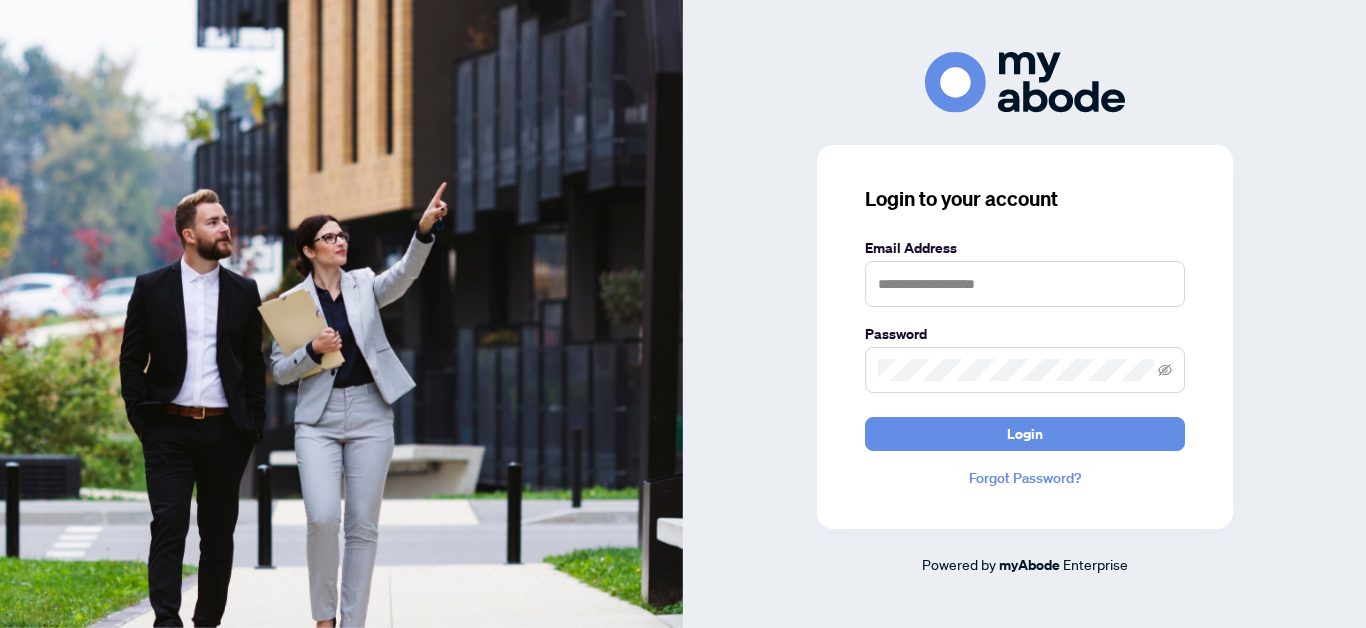 scroll, scrollTop: 0, scrollLeft: 0, axis: both 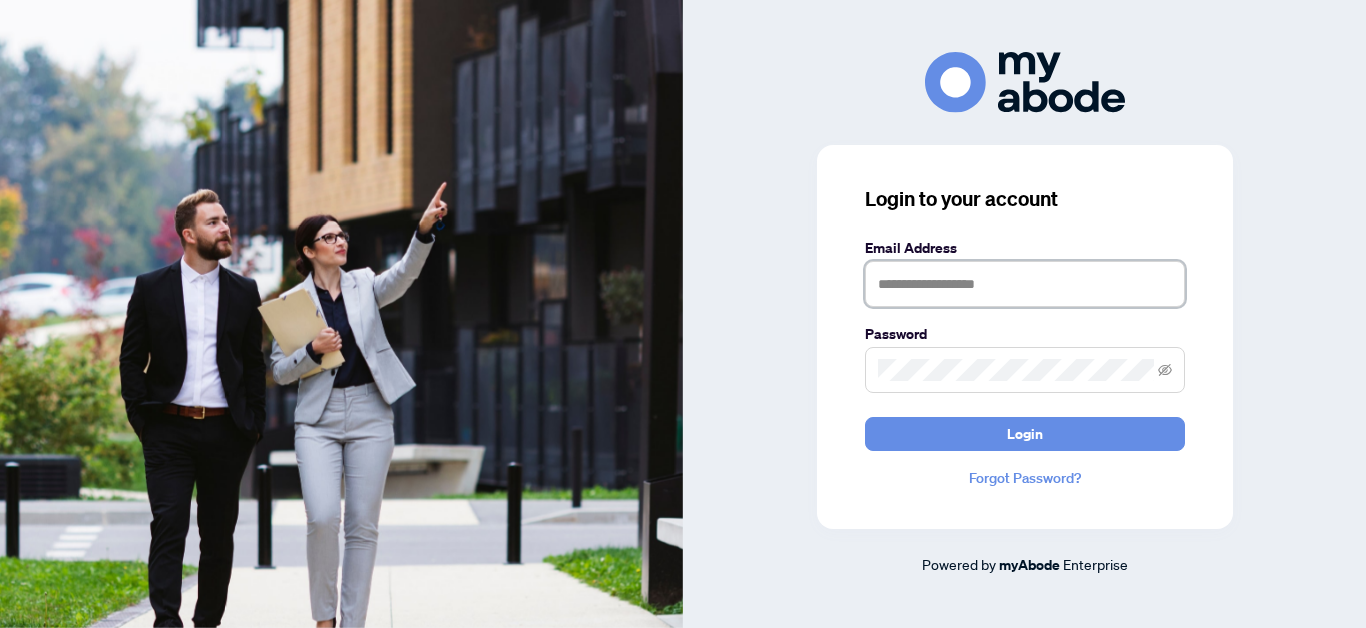 click at bounding box center (1025, 284) 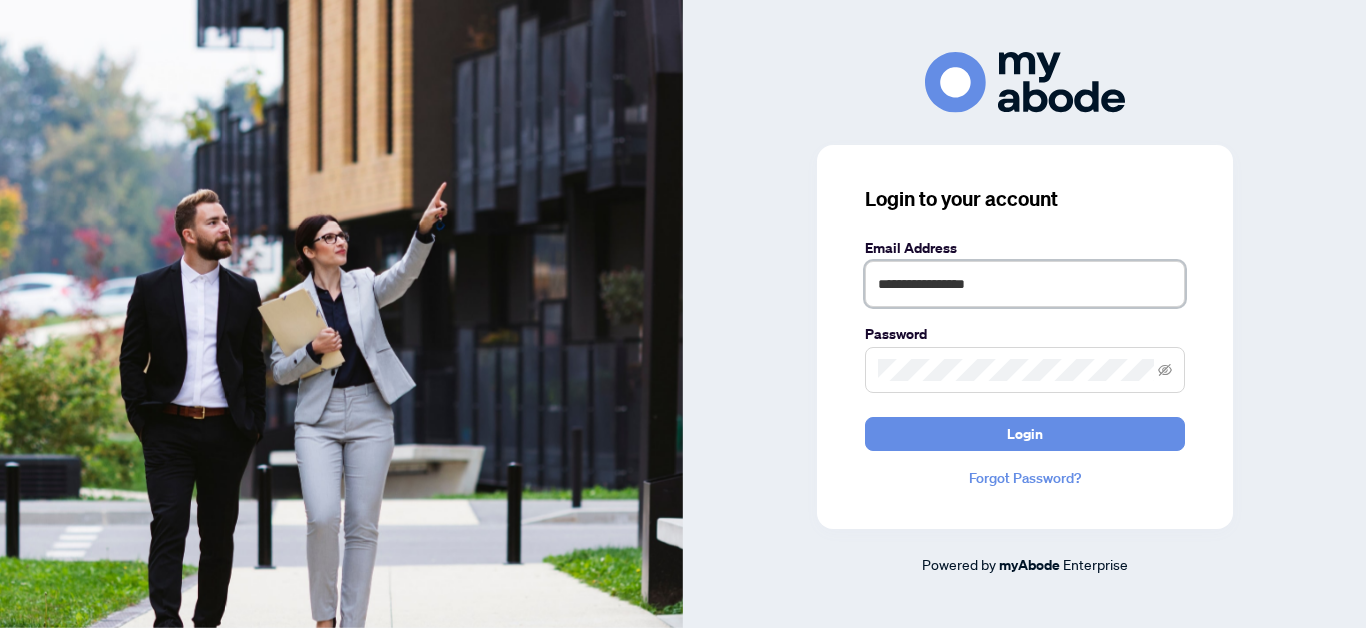 type on "**********" 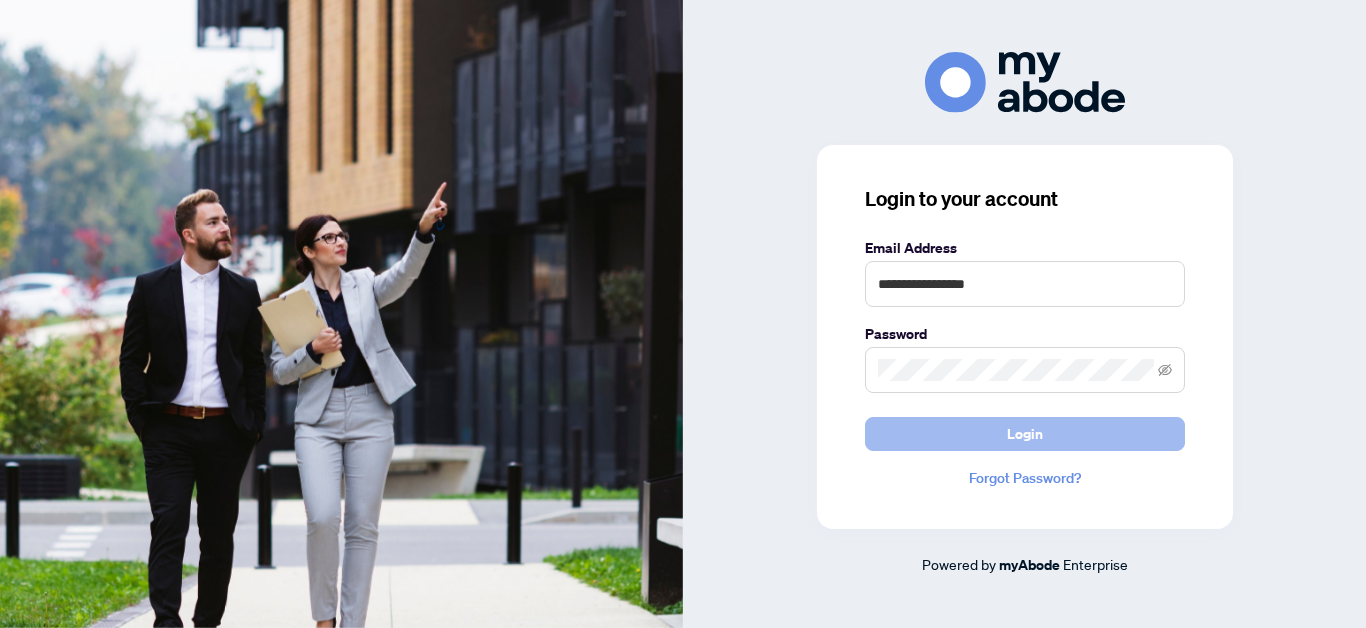 click on "Login" at bounding box center (1025, 434) 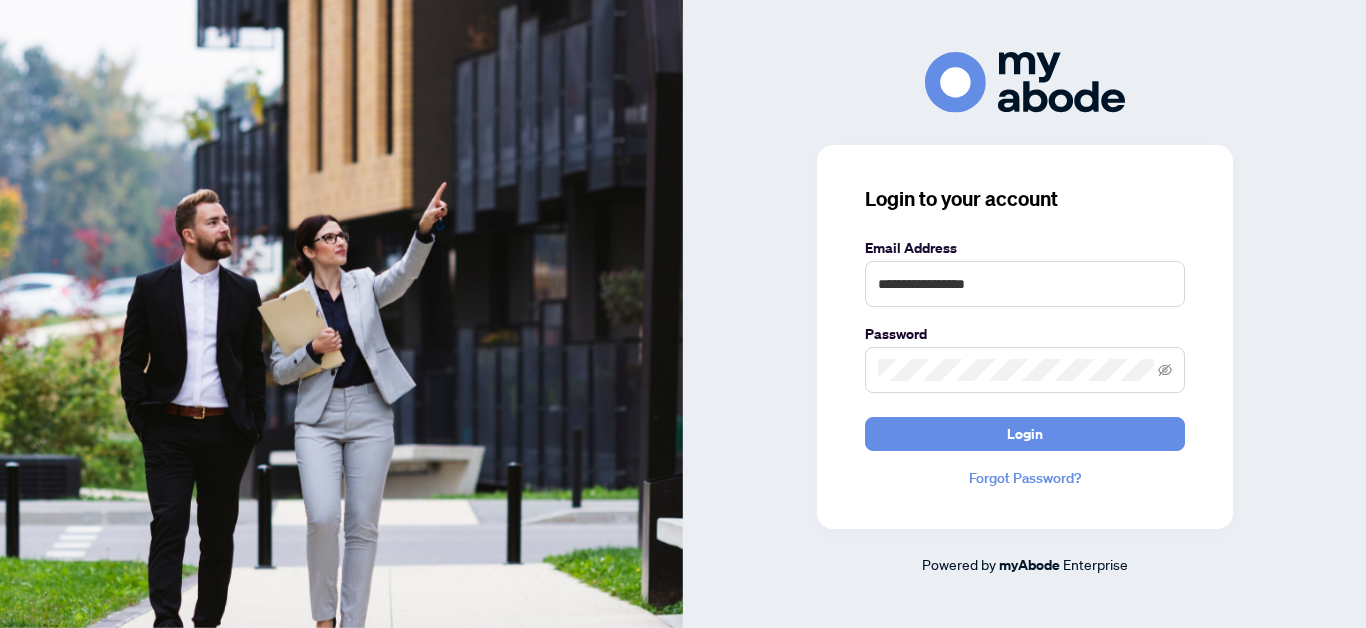 click on "Login to your account" at bounding box center [1025, 199] 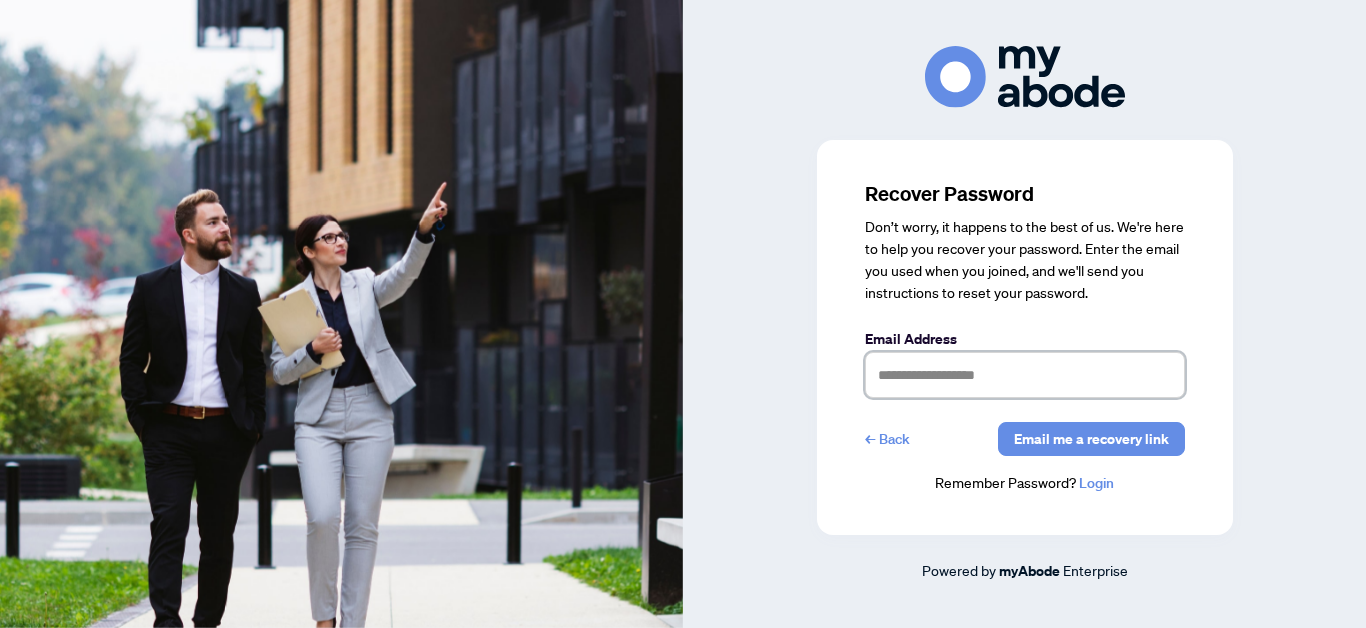 click at bounding box center (1025, 375) 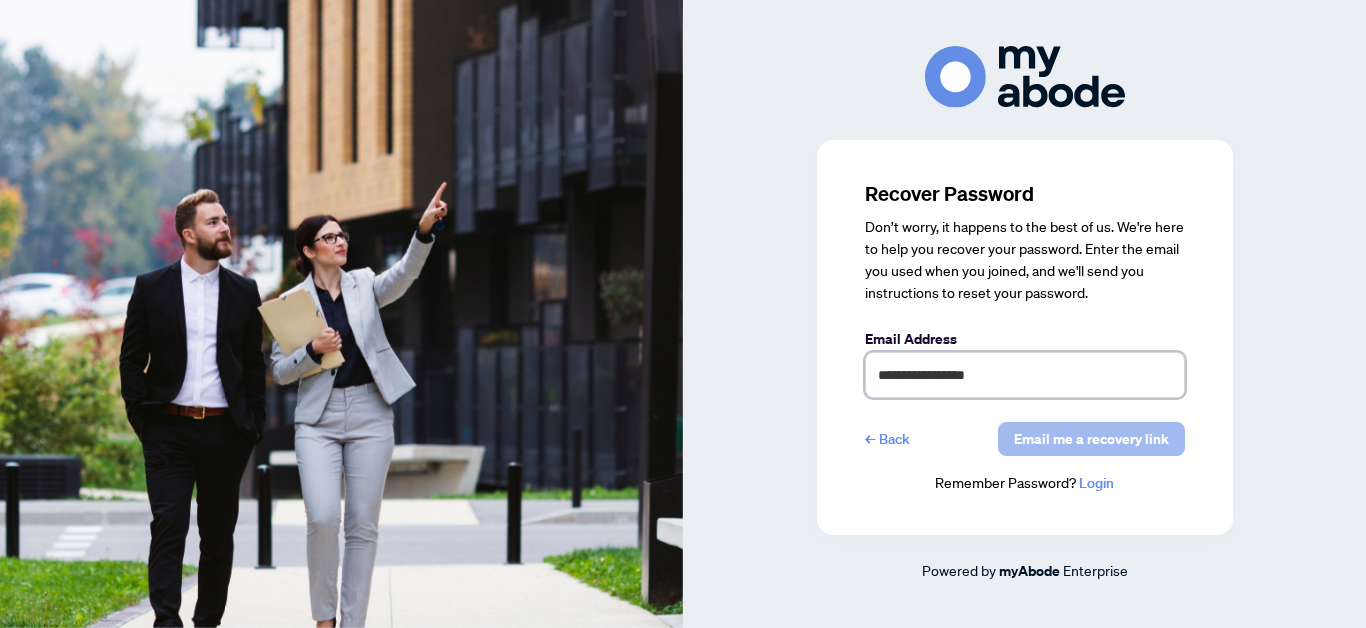 type on "**********" 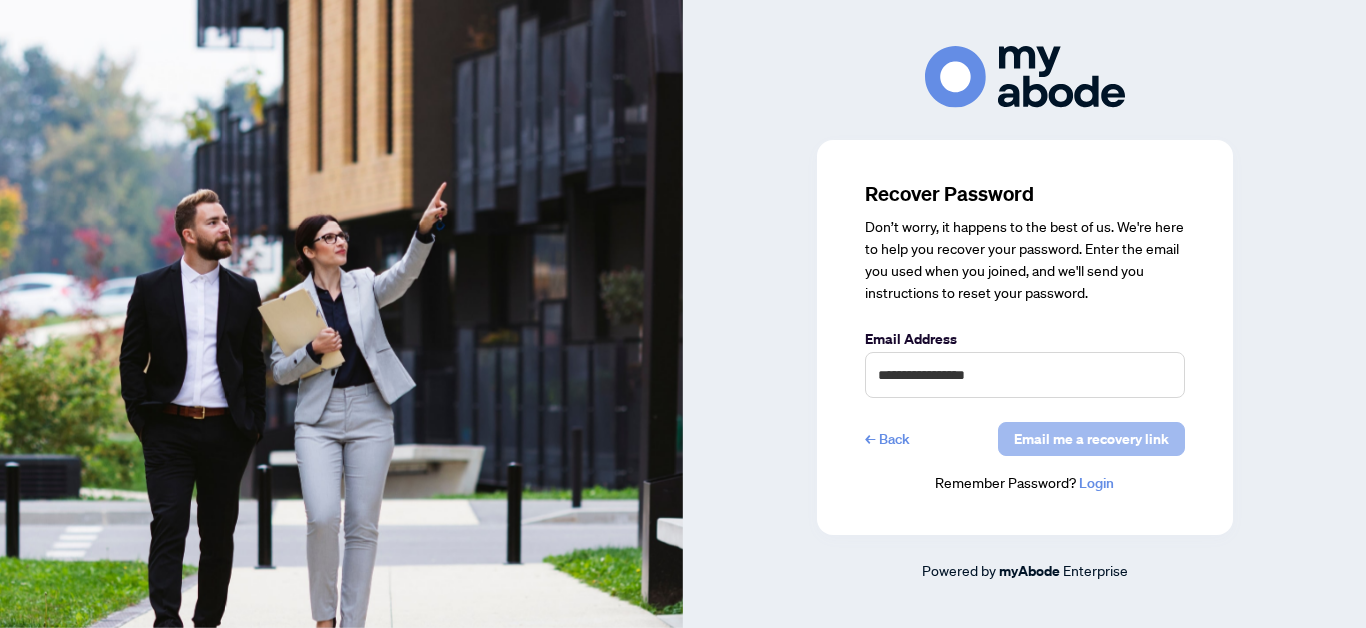 click on "Email me a recovery link" at bounding box center (1091, 439) 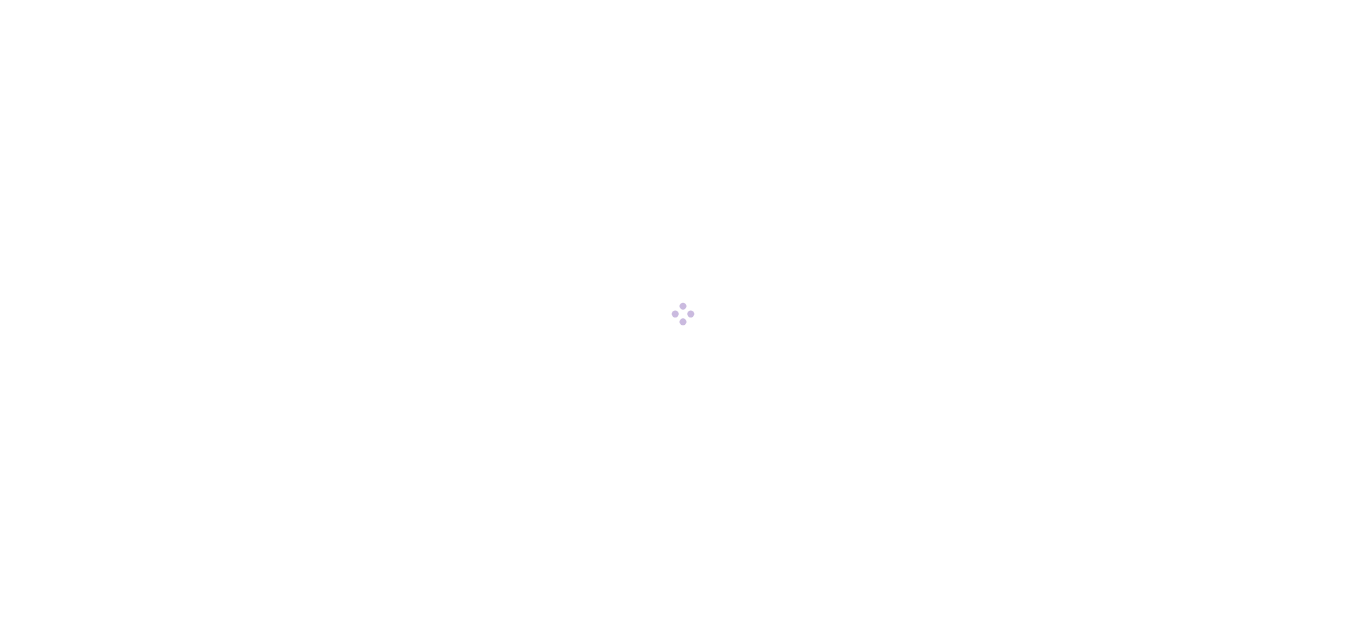 scroll, scrollTop: 0, scrollLeft: 0, axis: both 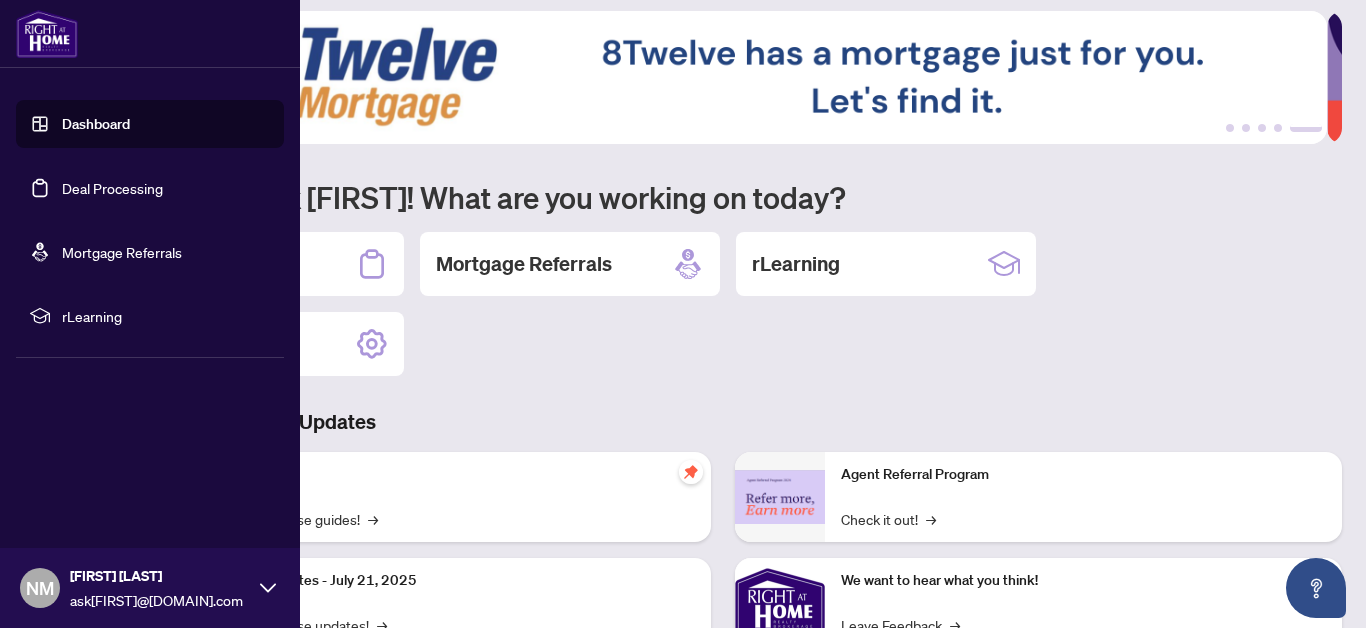 click on "Deal Processing" at bounding box center (112, 188) 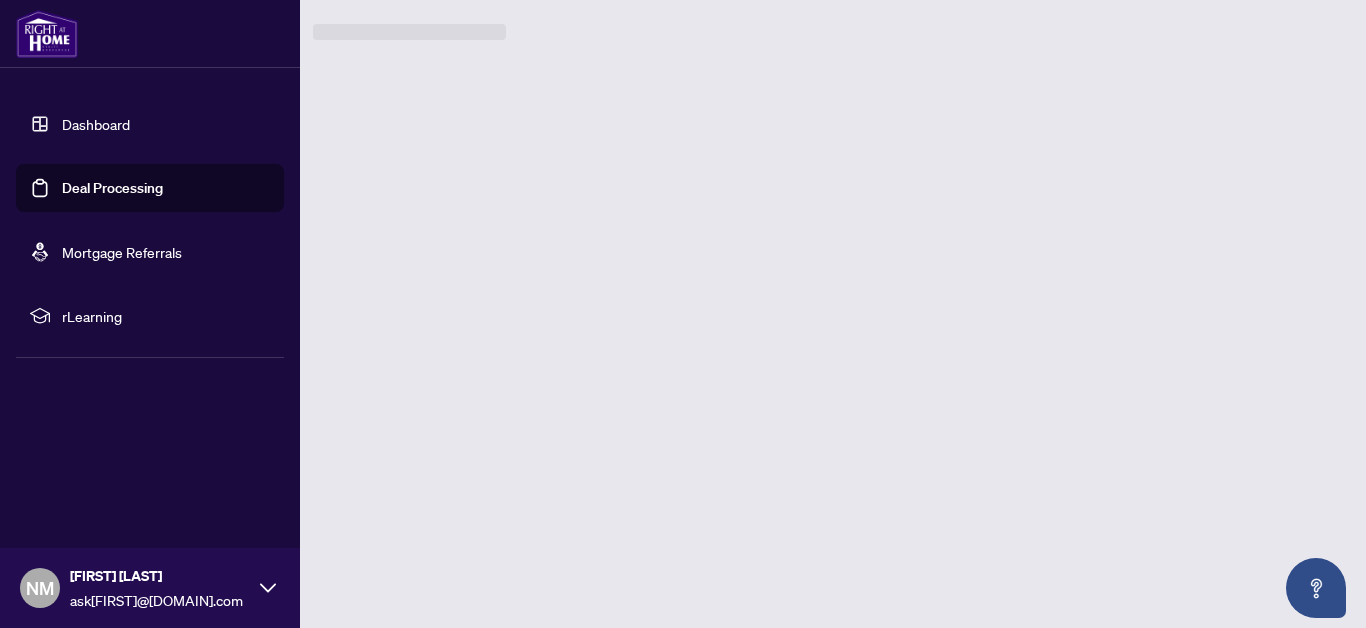 scroll, scrollTop: 0, scrollLeft: 0, axis: both 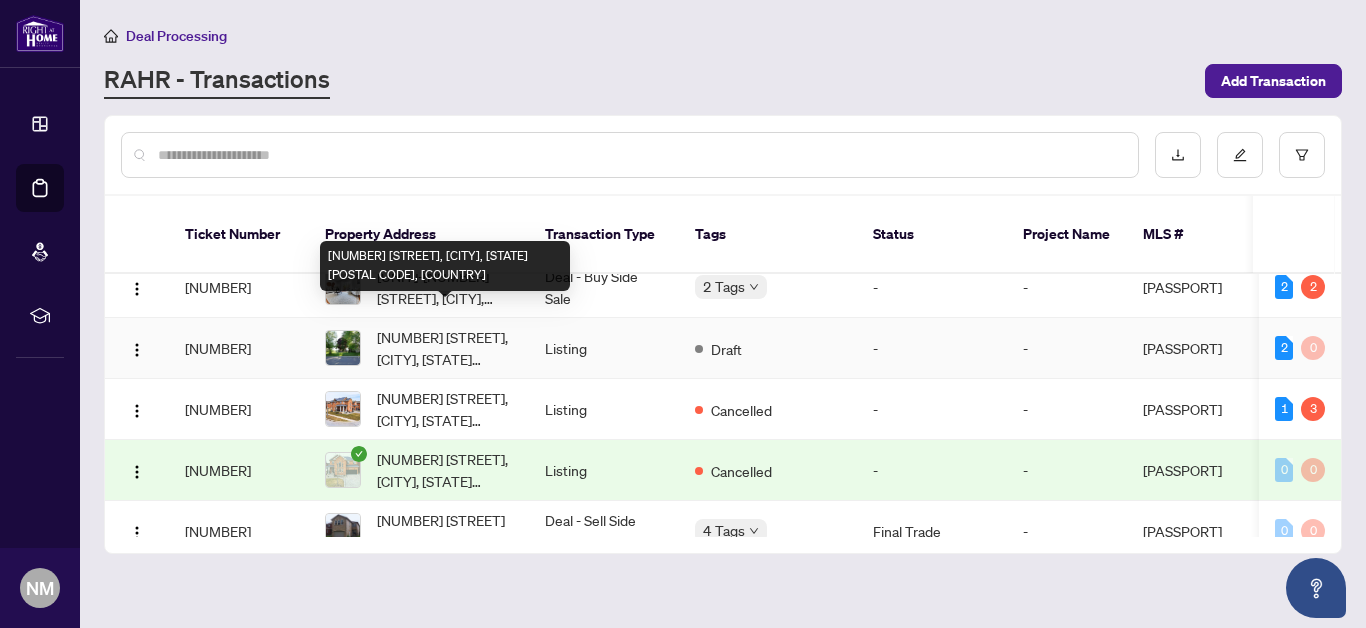 click on "[NUMBER] [STREET], [CITY], [STATE] [POSTAL CODE], [COUNTRY]" at bounding box center [445, 348] 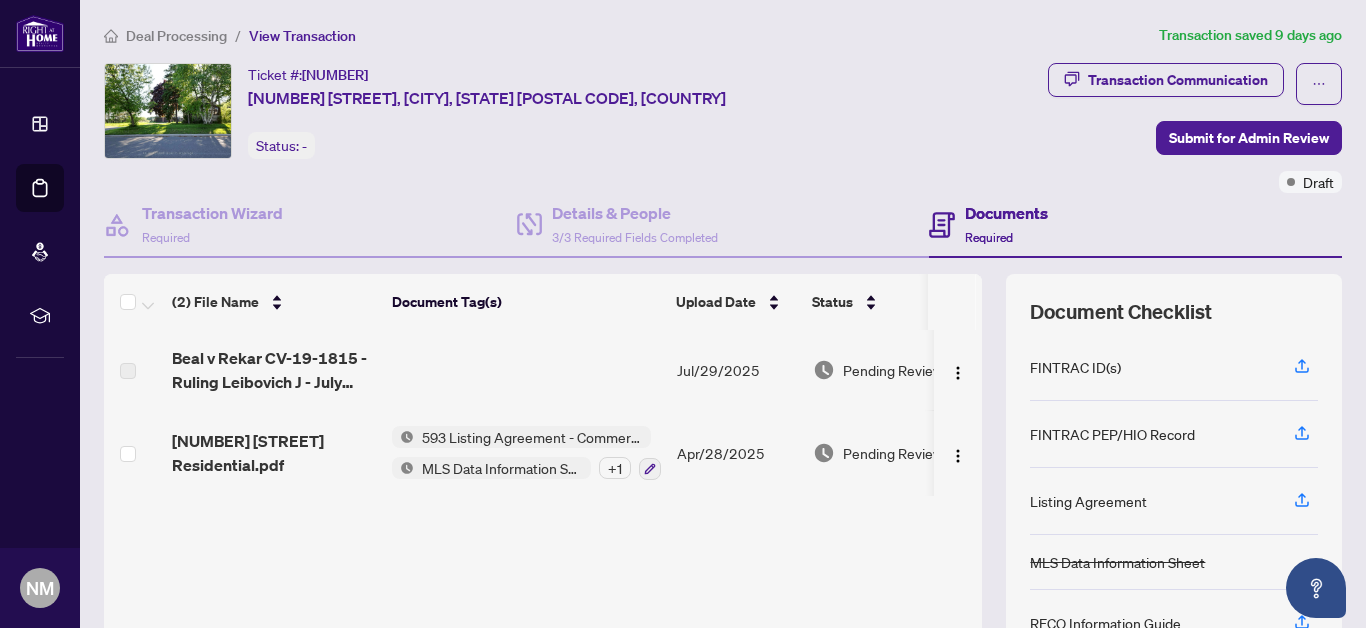 scroll, scrollTop: 1, scrollLeft: 0, axis: vertical 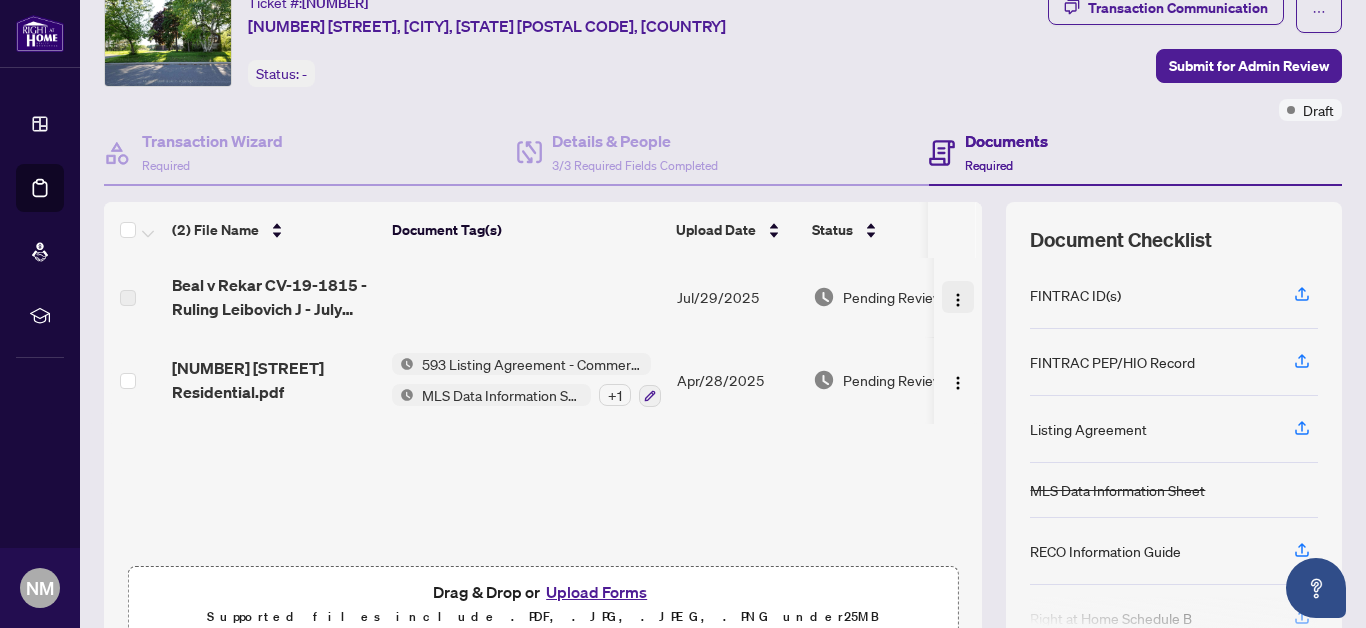 click at bounding box center (958, 300) 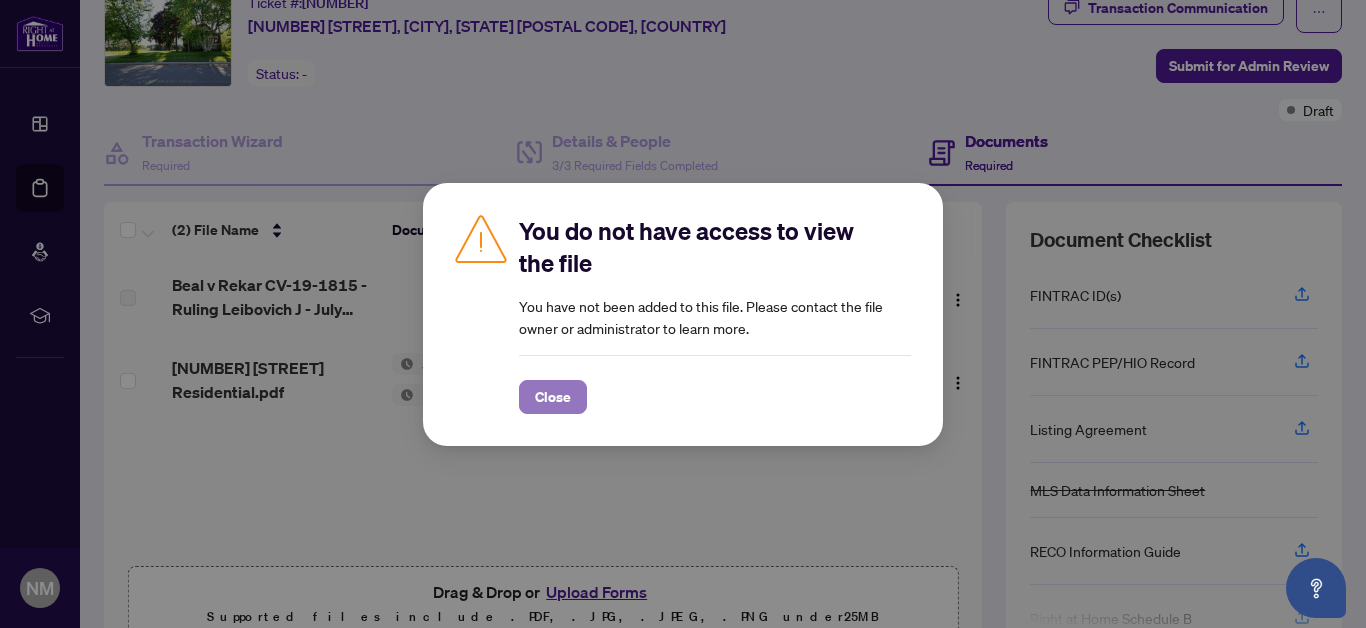 click on "Close" at bounding box center [553, 397] 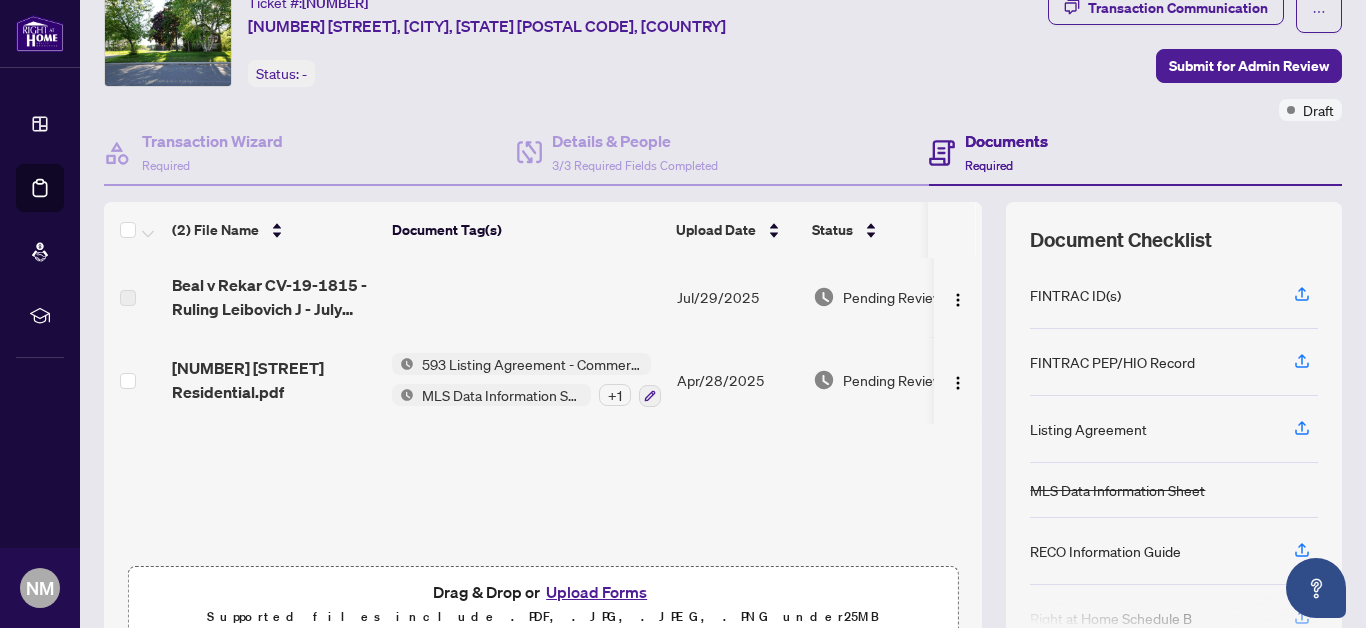 click on "593 Listing Agreement - Commercial - Seller Designated Representation Agreement Authority
to Offer for Sale" at bounding box center (532, 364) 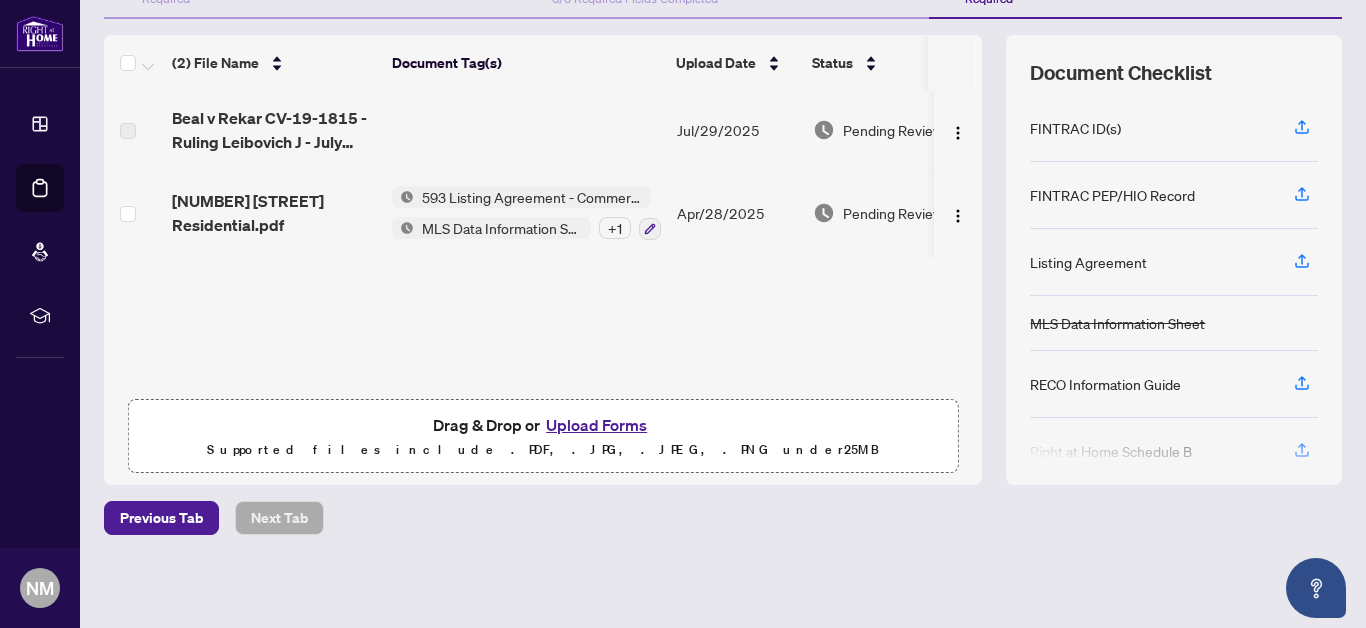 click on "593 Listing Agreement - Commercial - Seller Designated Representation Agreement Authority
to Offer for Sale" at bounding box center (532, 197) 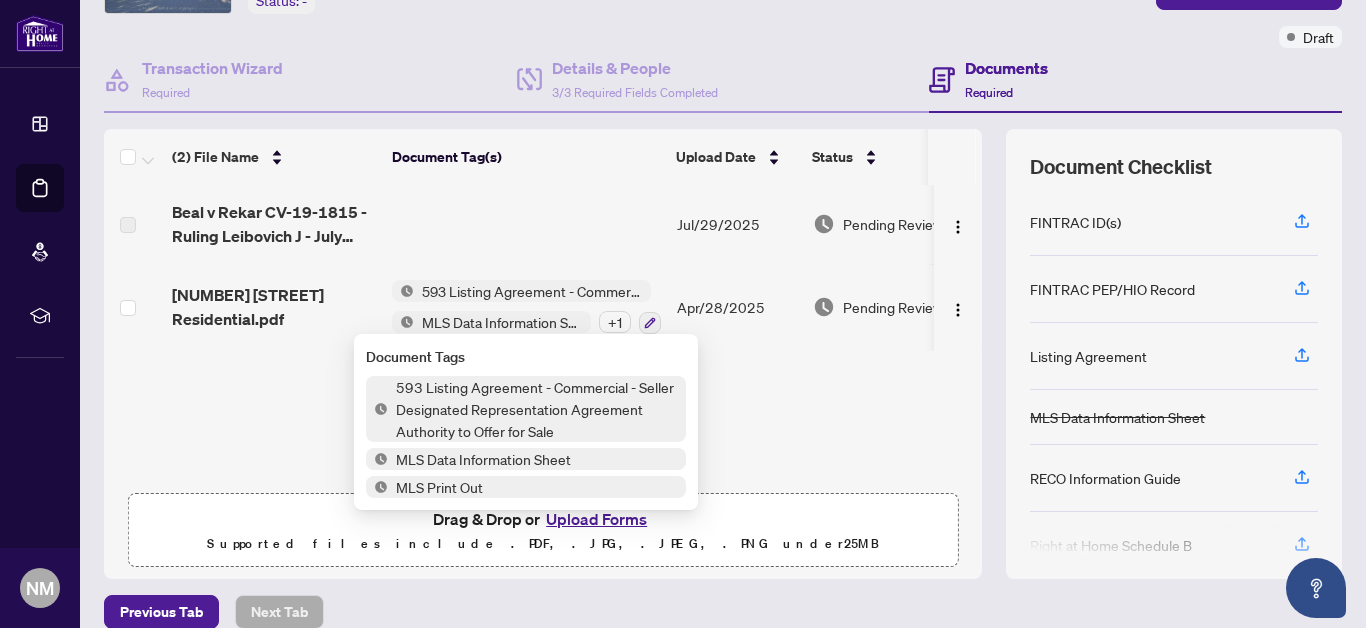 scroll, scrollTop: 153, scrollLeft: 0, axis: vertical 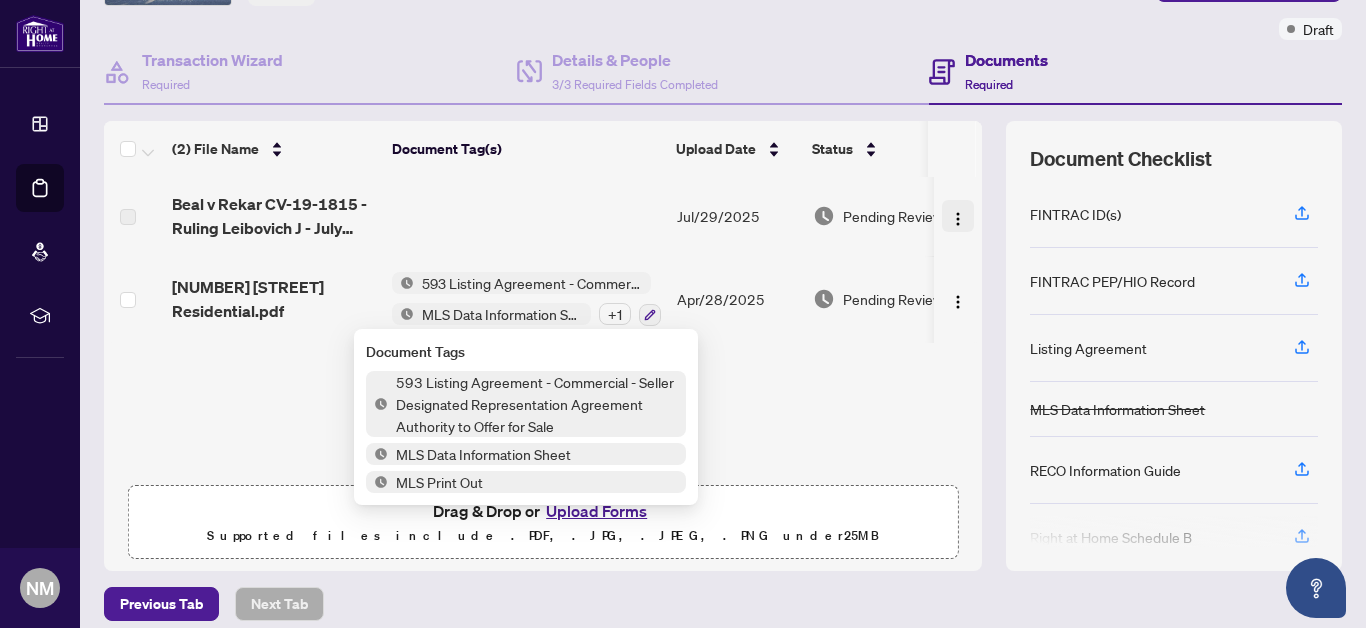 click at bounding box center (958, 219) 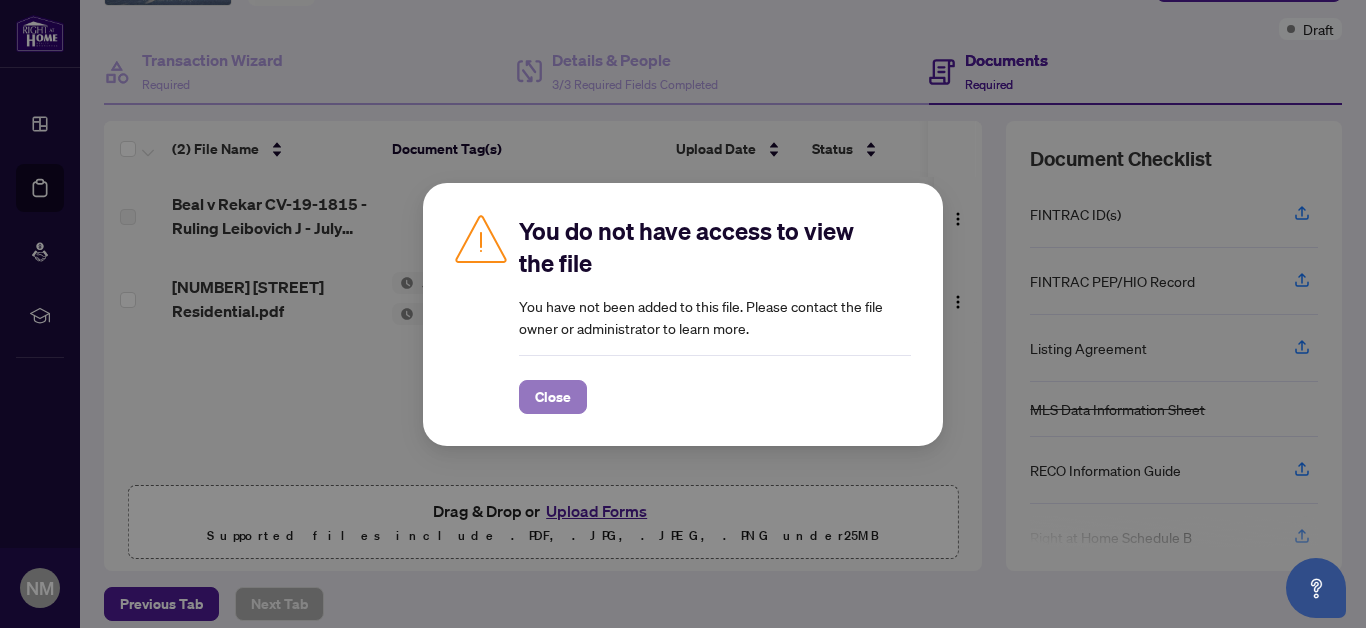 click on "Close" at bounding box center [553, 397] 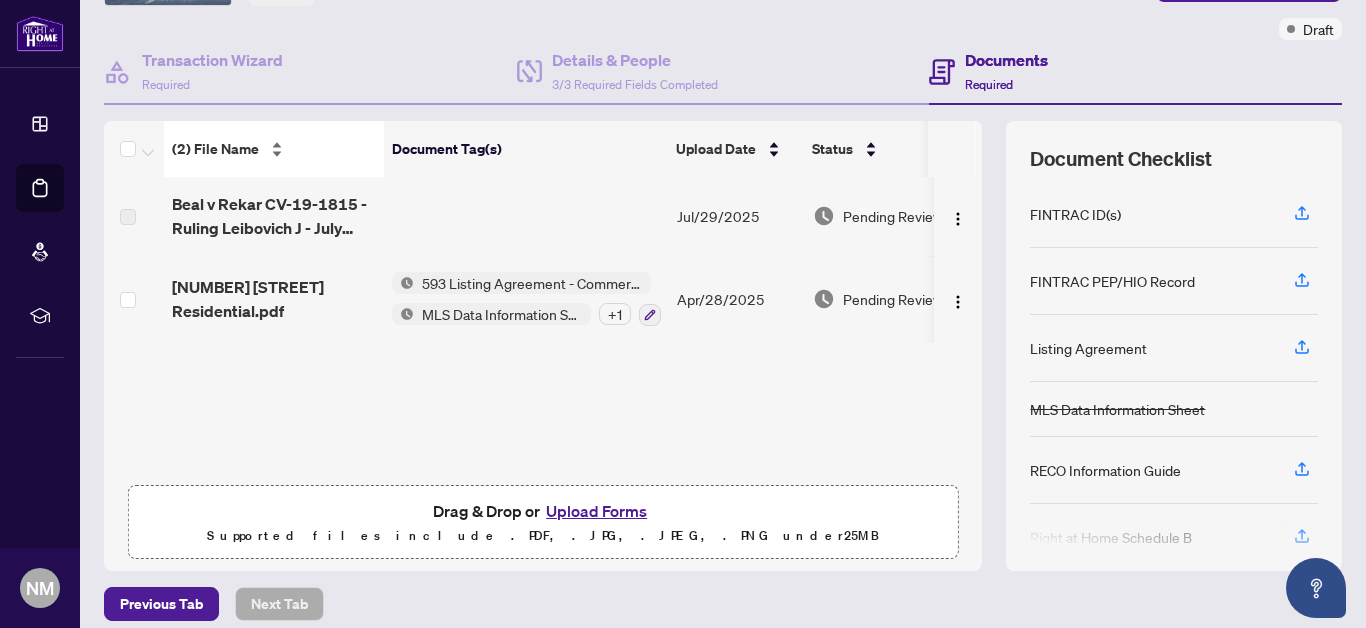 click on "(2) File Name" at bounding box center (274, 149) 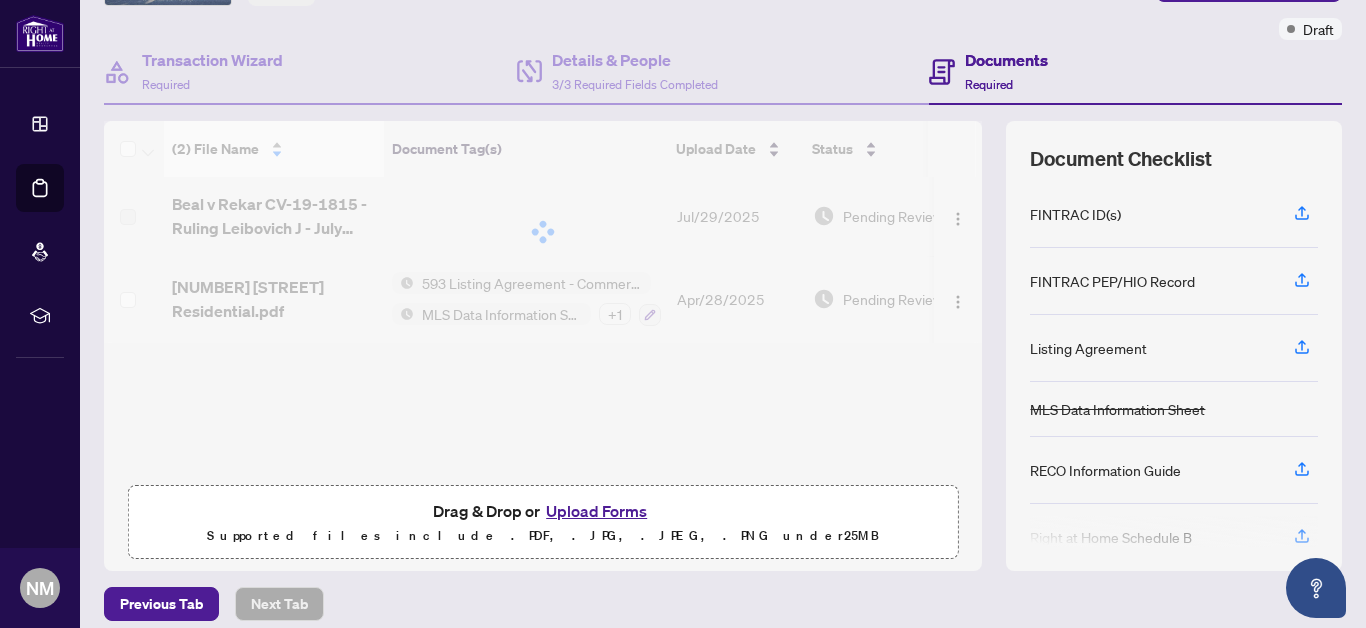 scroll, scrollTop: 0, scrollLeft: 0, axis: both 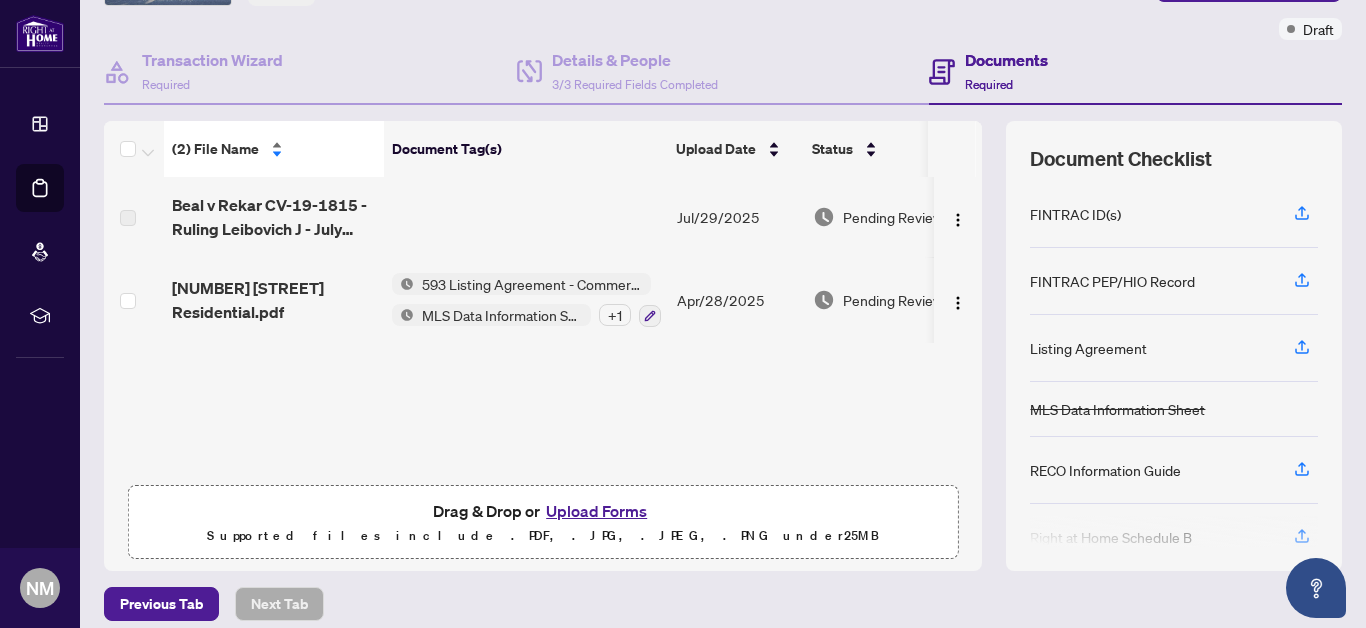 click on "(2) File Name" at bounding box center (274, 149) 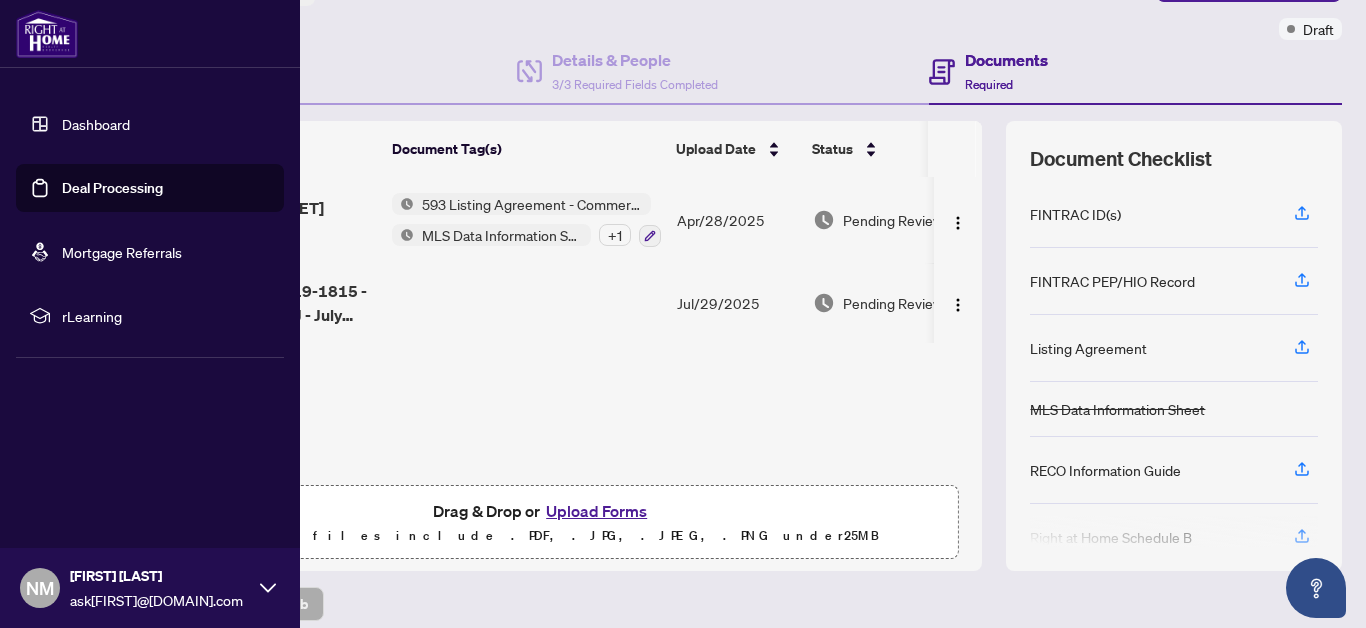 click on "Deal Processing" at bounding box center (112, 188) 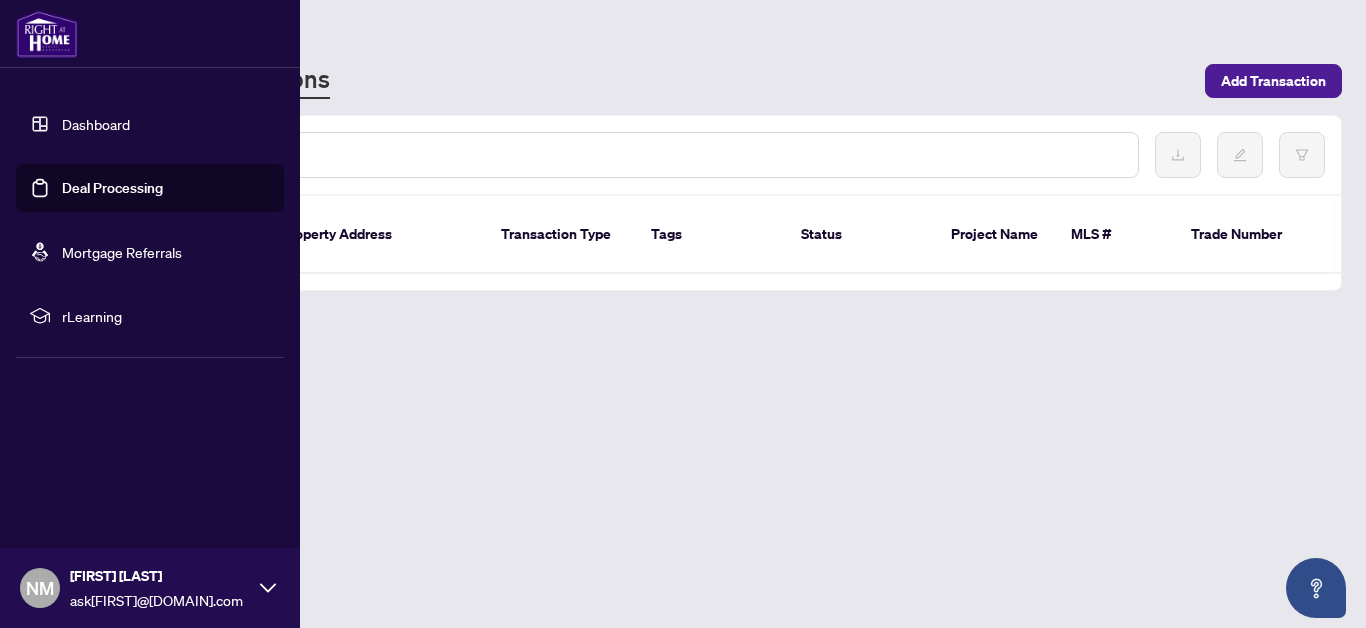 scroll, scrollTop: 0, scrollLeft: 0, axis: both 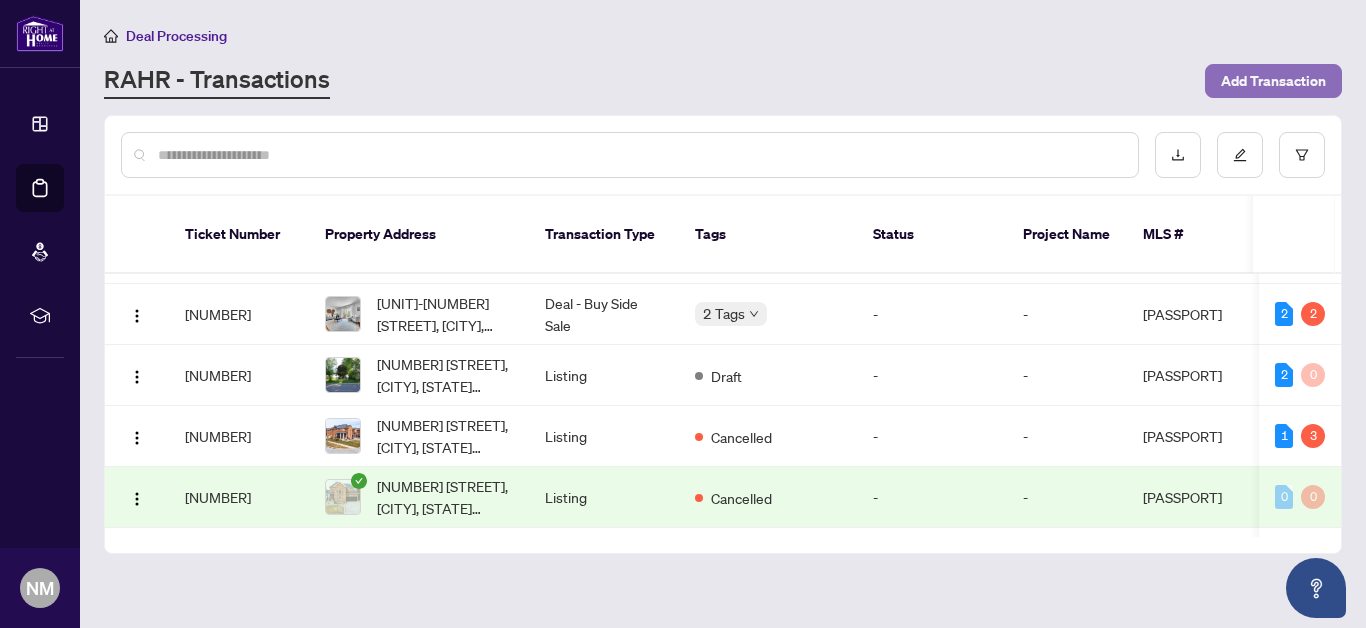 click on "Add Transaction" at bounding box center [1273, 81] 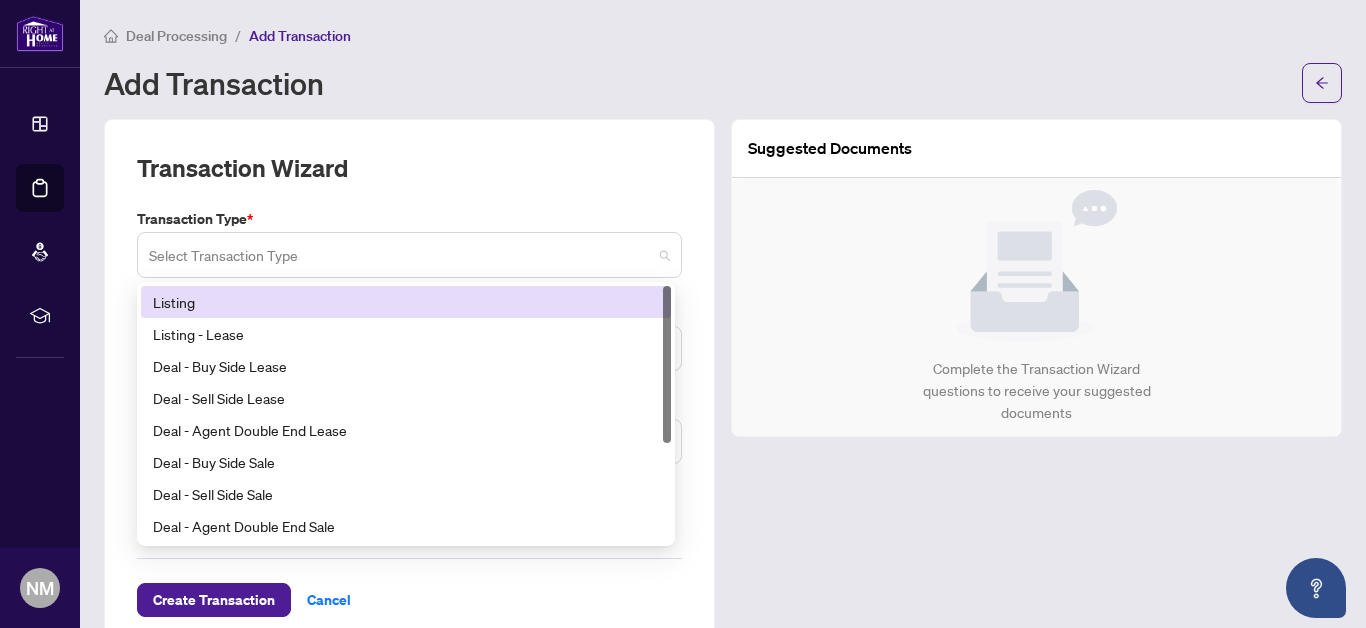 click at bounding box center (409, 255) 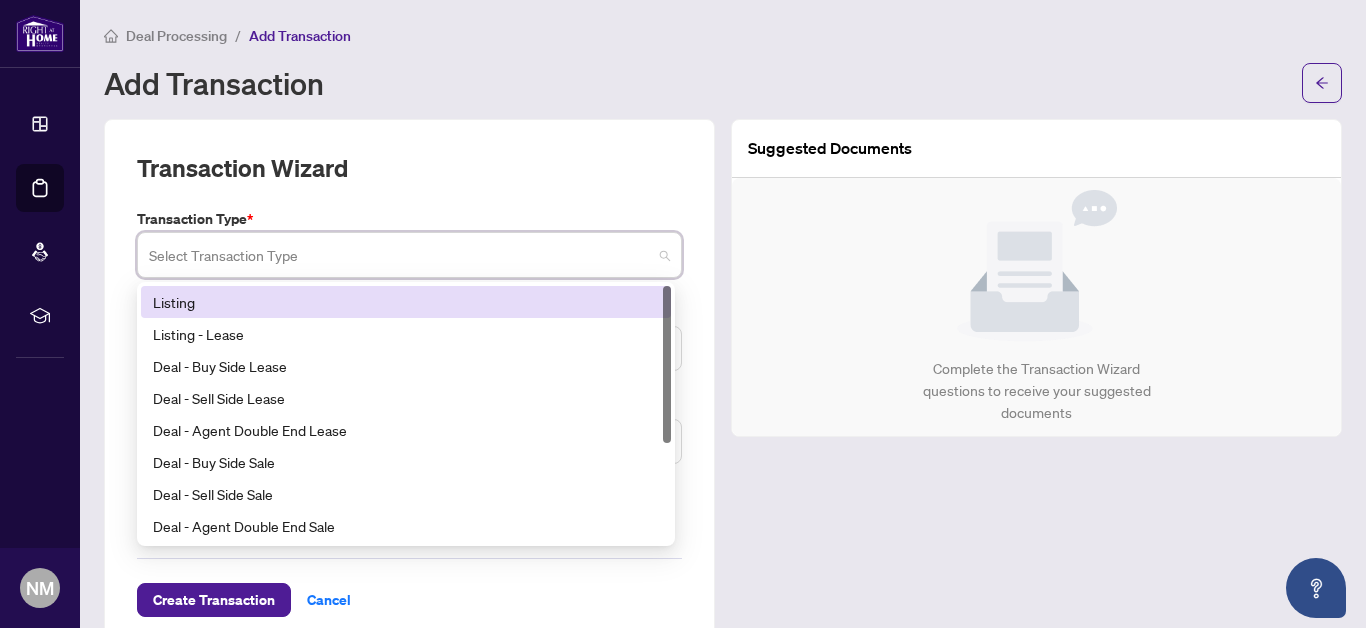 click on "Listing" at bounding box center (406, 302) 